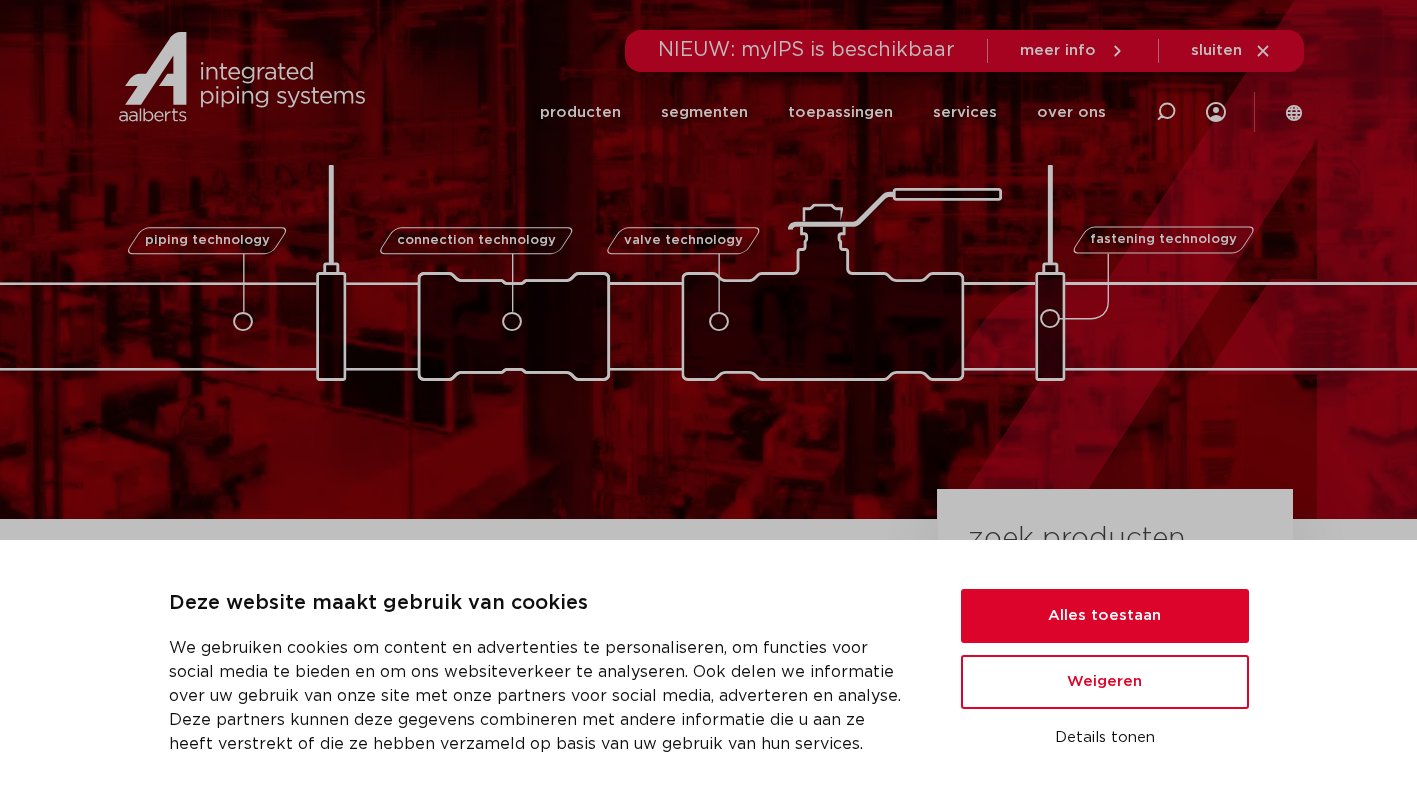 scroll, scrollTop: 39, scrollLeft: 0, axis: vertical 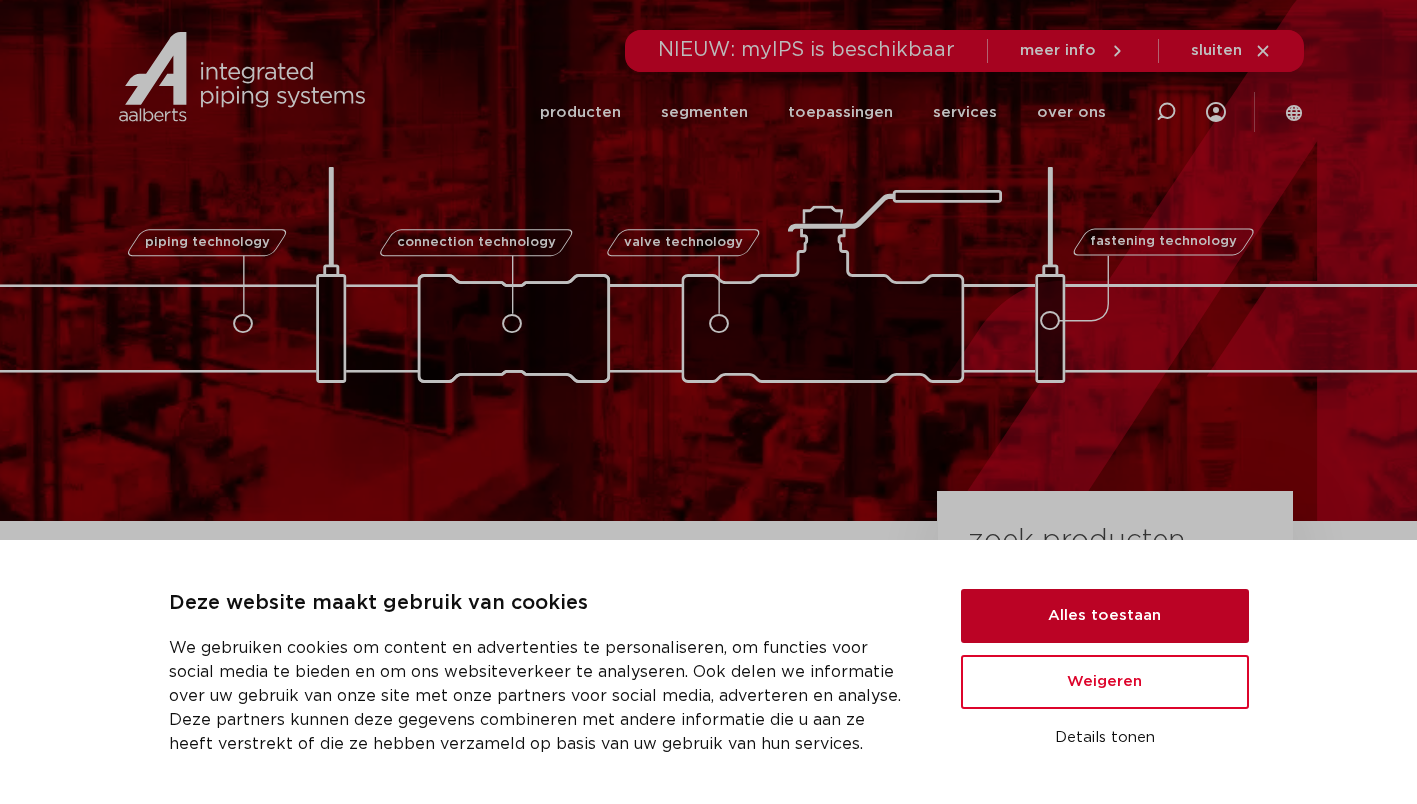click on "Alles toestaan" at bounding box center (1105, 616) 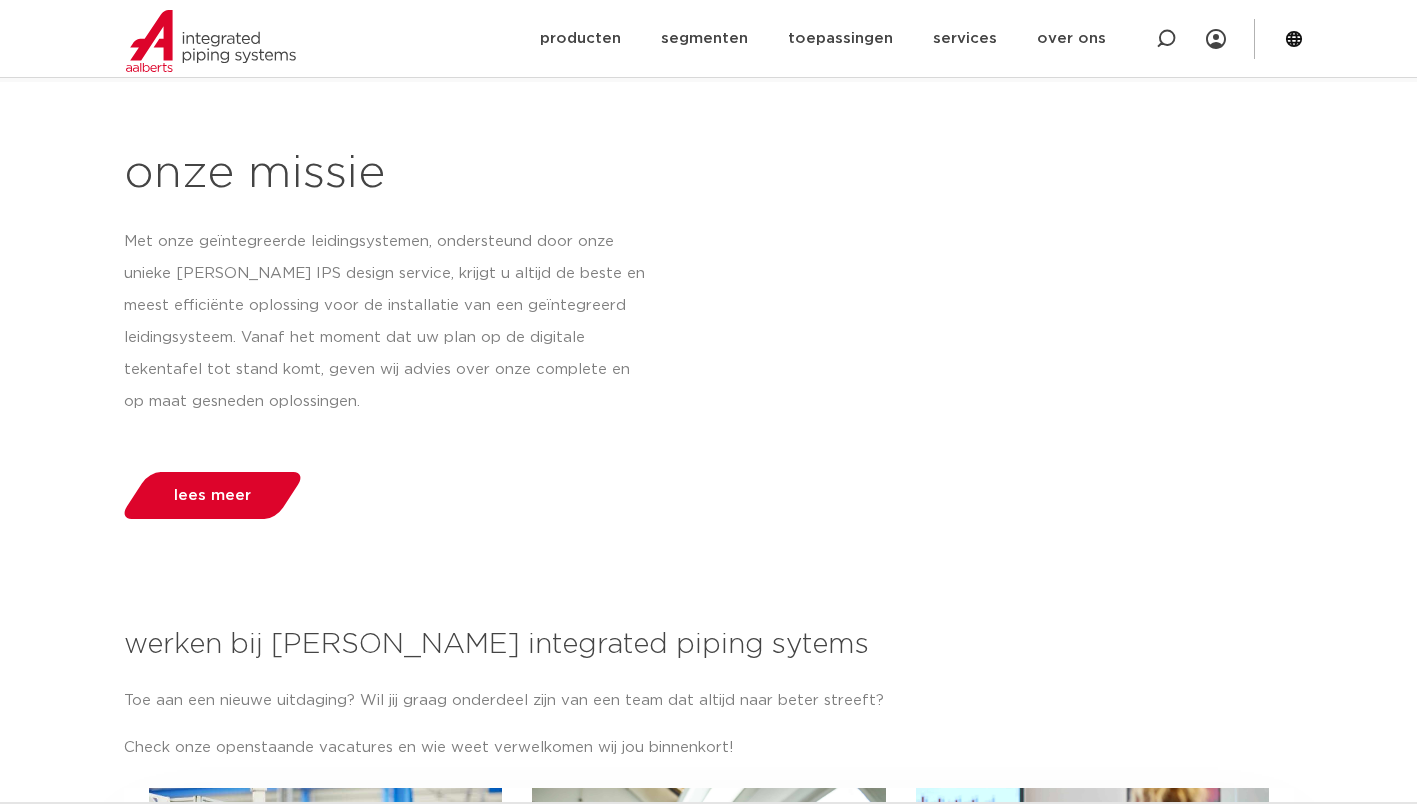 scroll, scrollTop: 1942, scrollLeft: 0, axis: vertical 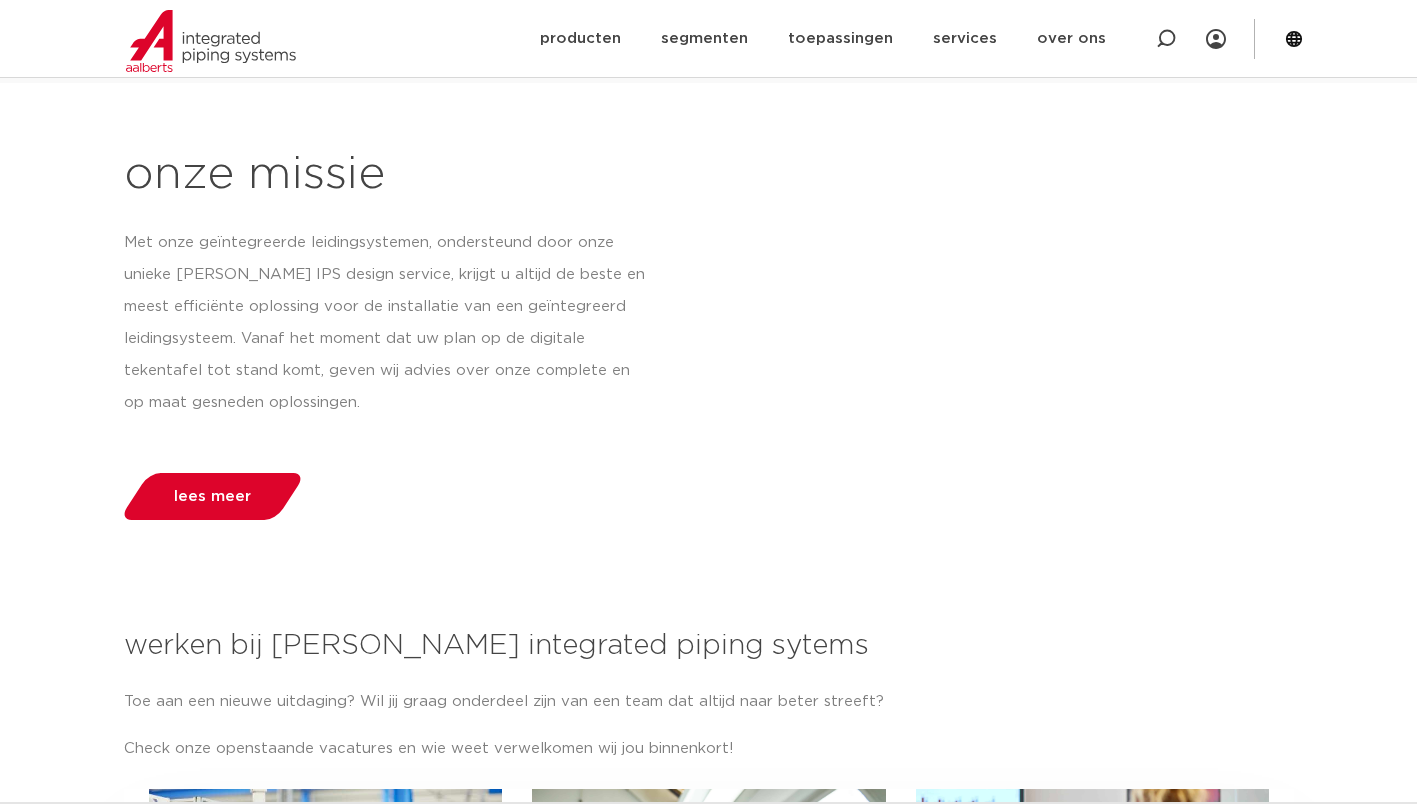 click on "Met onze geïntegreerde leidingsystemen, ondersteund door onze unieke Aalberts IPS design service, krijgt u altijd de beste en meest efficiënte oplossing voor de installatie van een geïntegreerd leidingsysteem. Vanaf het moment dat uw plan op de digitale tekentafel tot stand komt, geven wij advies over onze complete en op maat gesneden oplossingen." at bounding box center [386, 323] 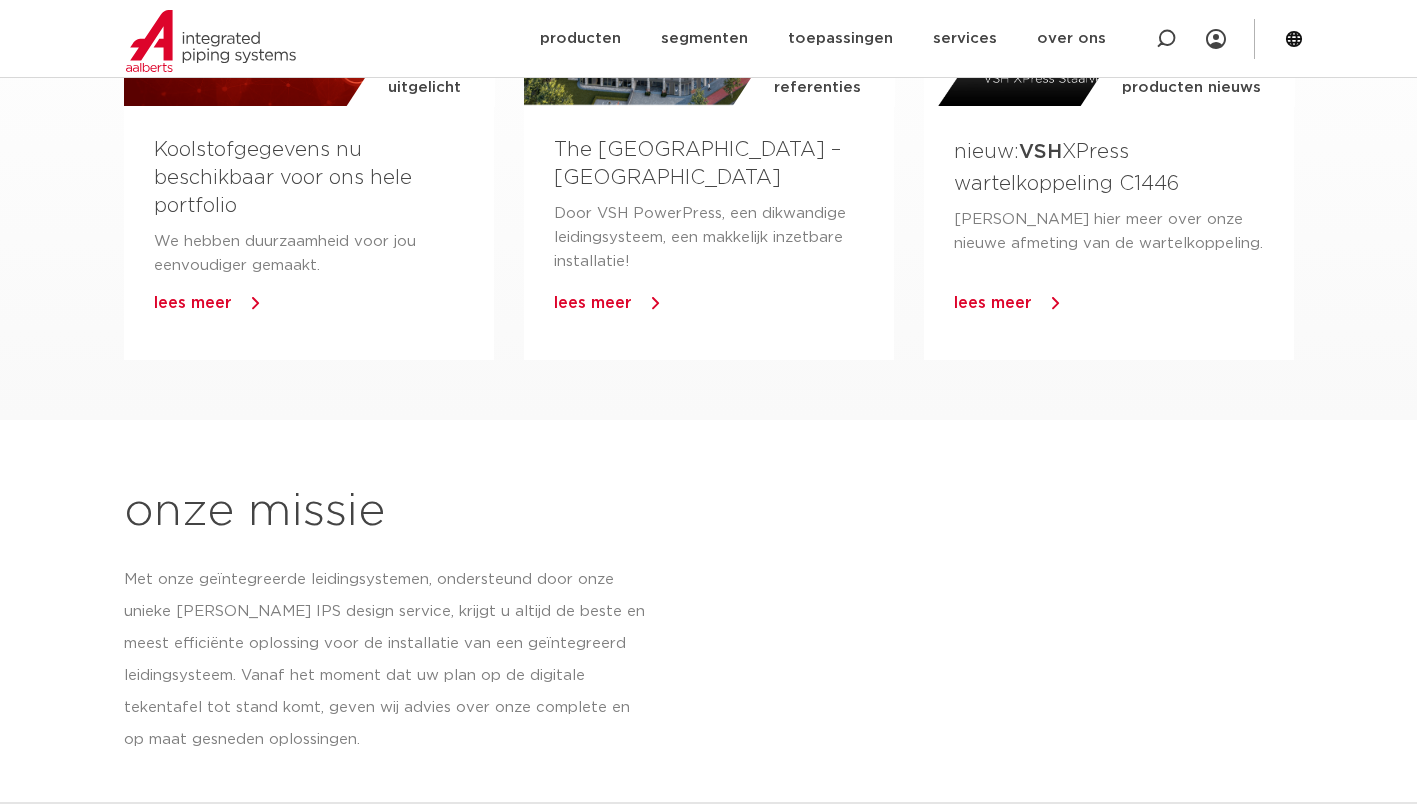 scroll, scrollTop: 1601, scrollLeft: 0, axis: vertical 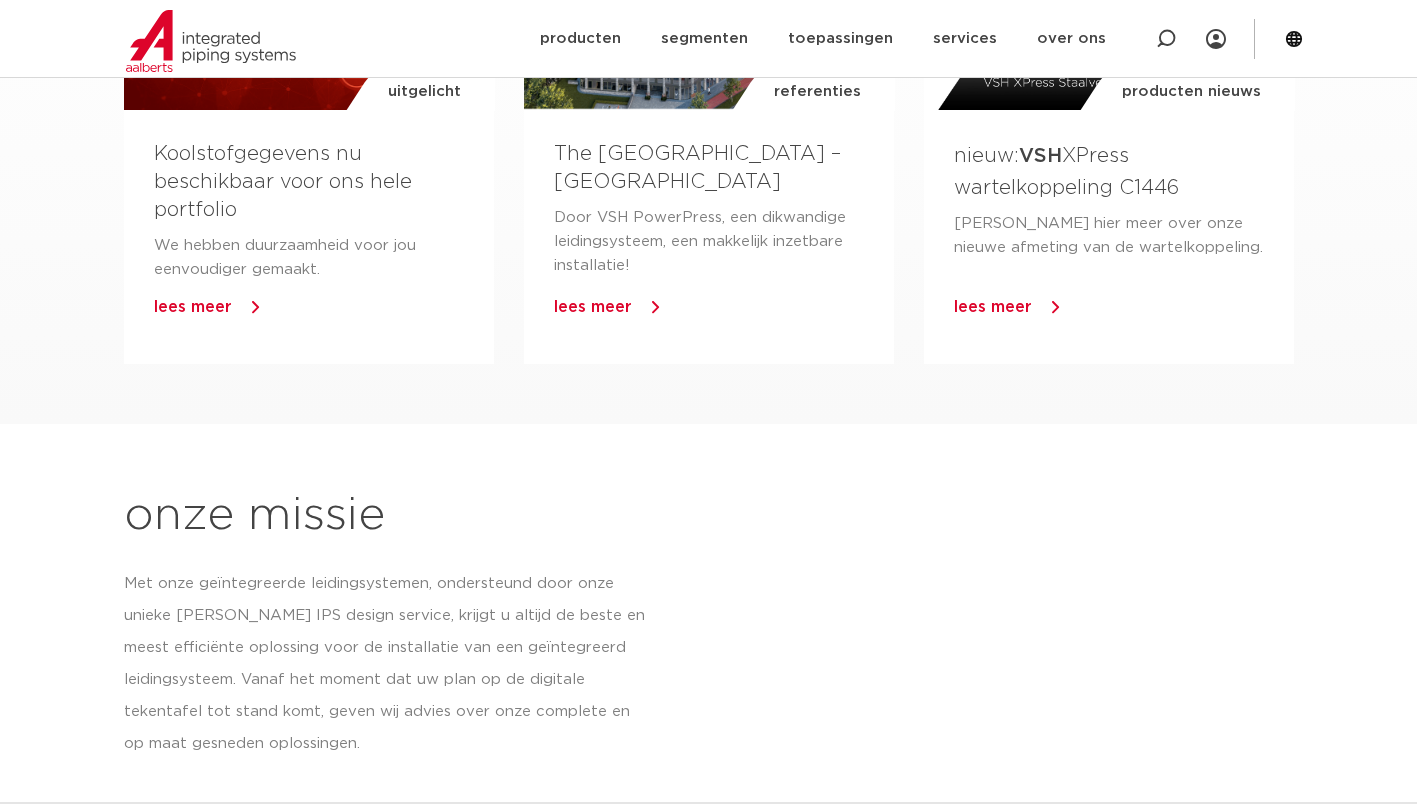 click on "Met onze geïntegreerde leidingsystemen, ondersteund door onze unieke Aalberts IPS design service, krijgt u altijd de beste en meest efficiënte oplossing voor de installatie van een geïntegreerd leidingsysteem. Vanaf het moment dat uw plan op de digitale tekentafel tot stand komt, geven wij advies over onze complete en op maat gesneden oplossingen." at bounding box center [386, 664] 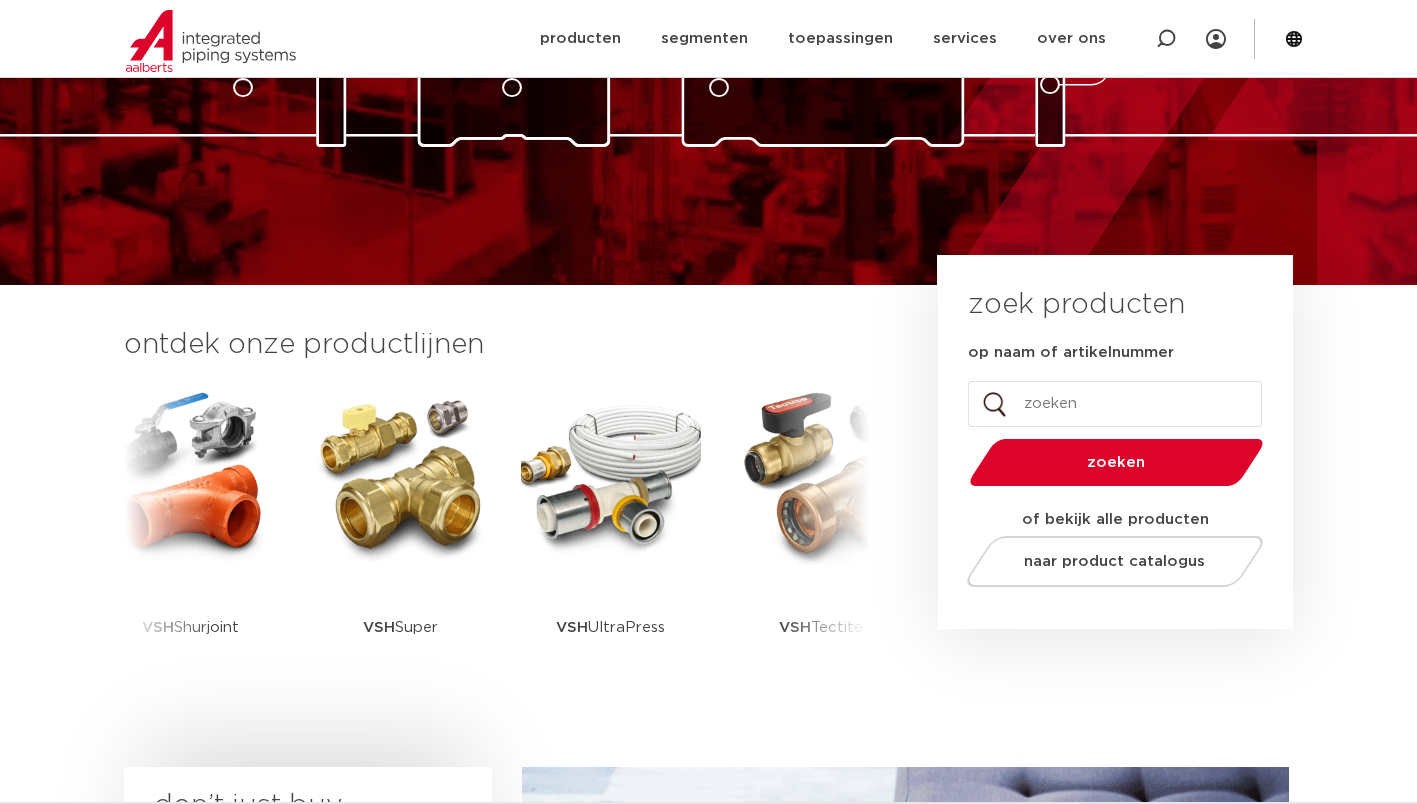 scroll, scrollTop: 0, scrollLeft: 0, axis: both 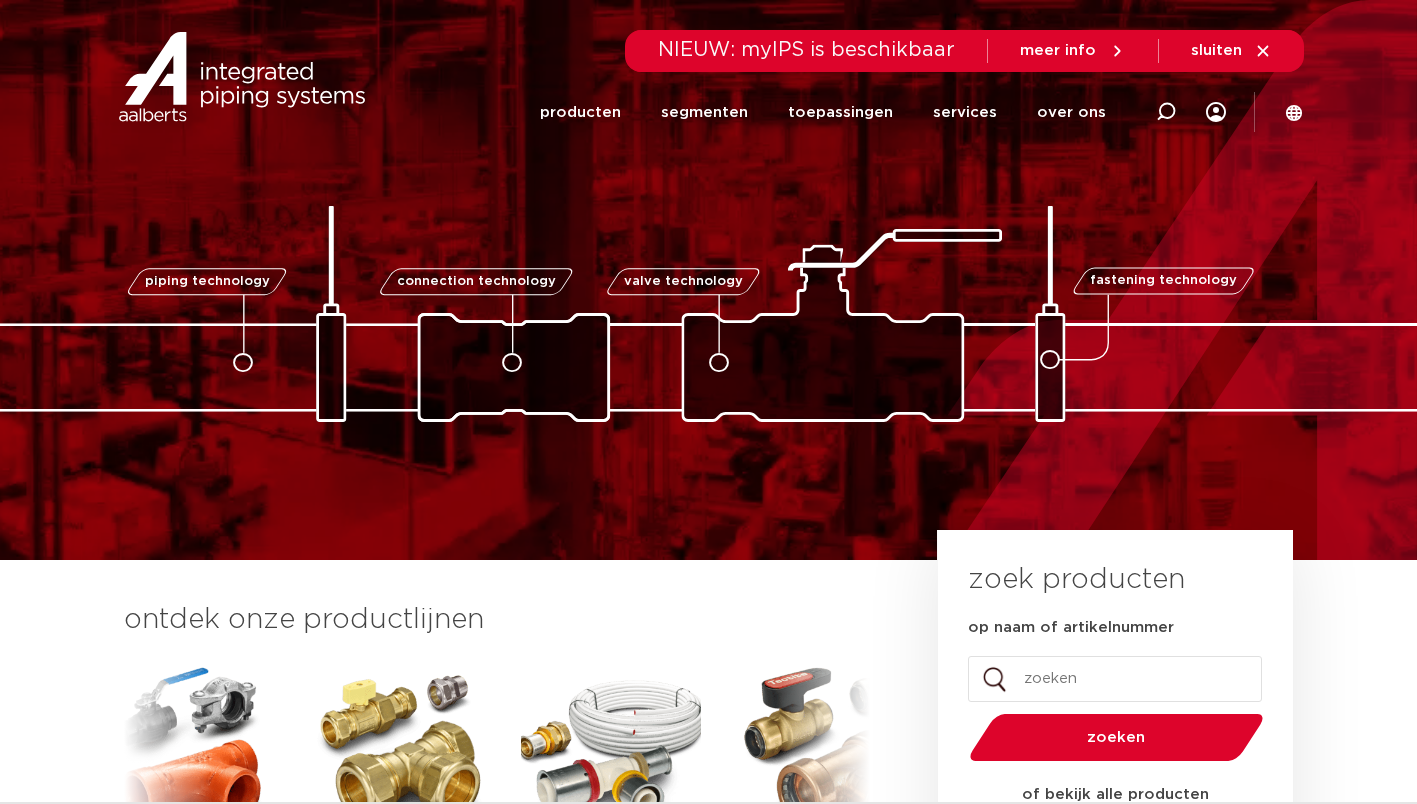 click on "segmenten" 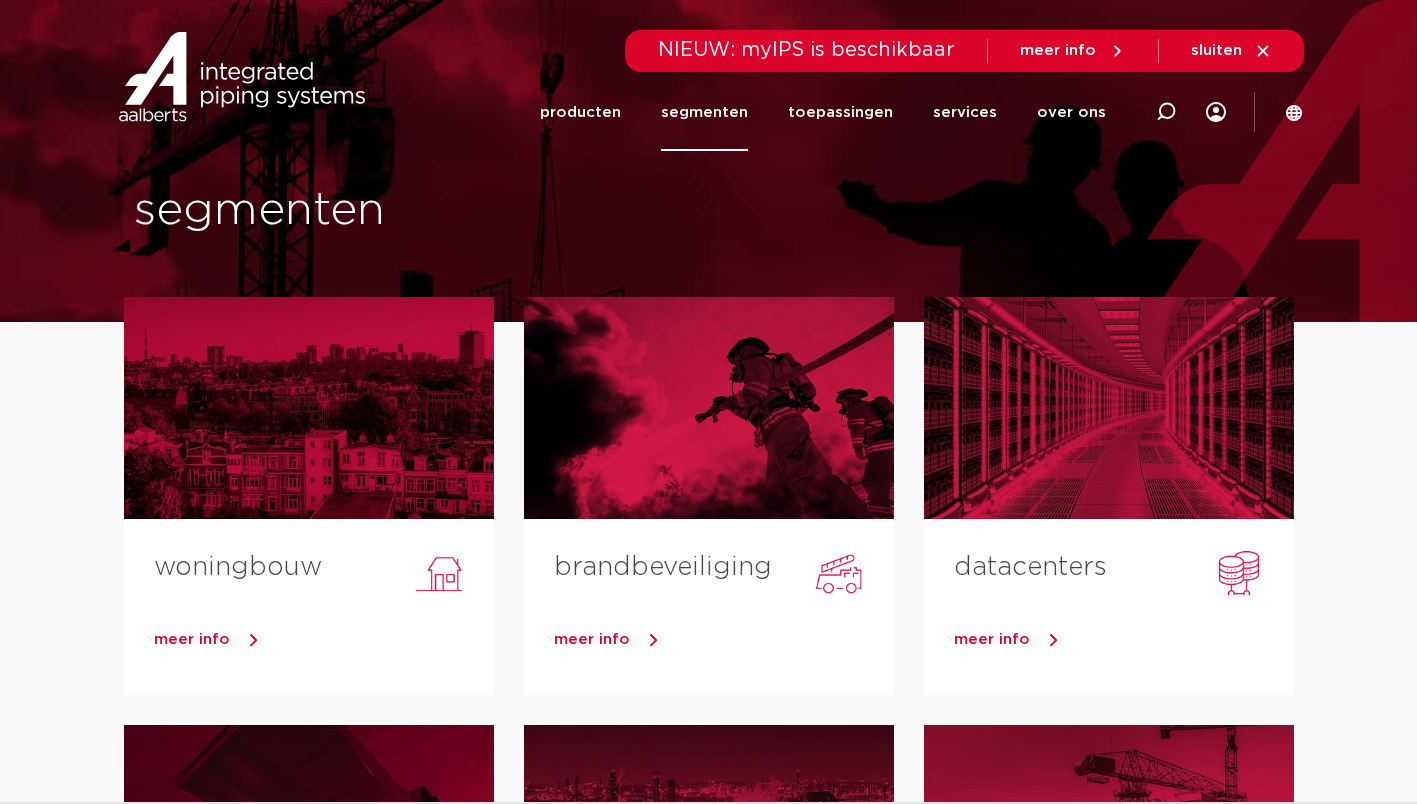 scroll, scrollTop: 0, scrollLeft: 0, axis: both 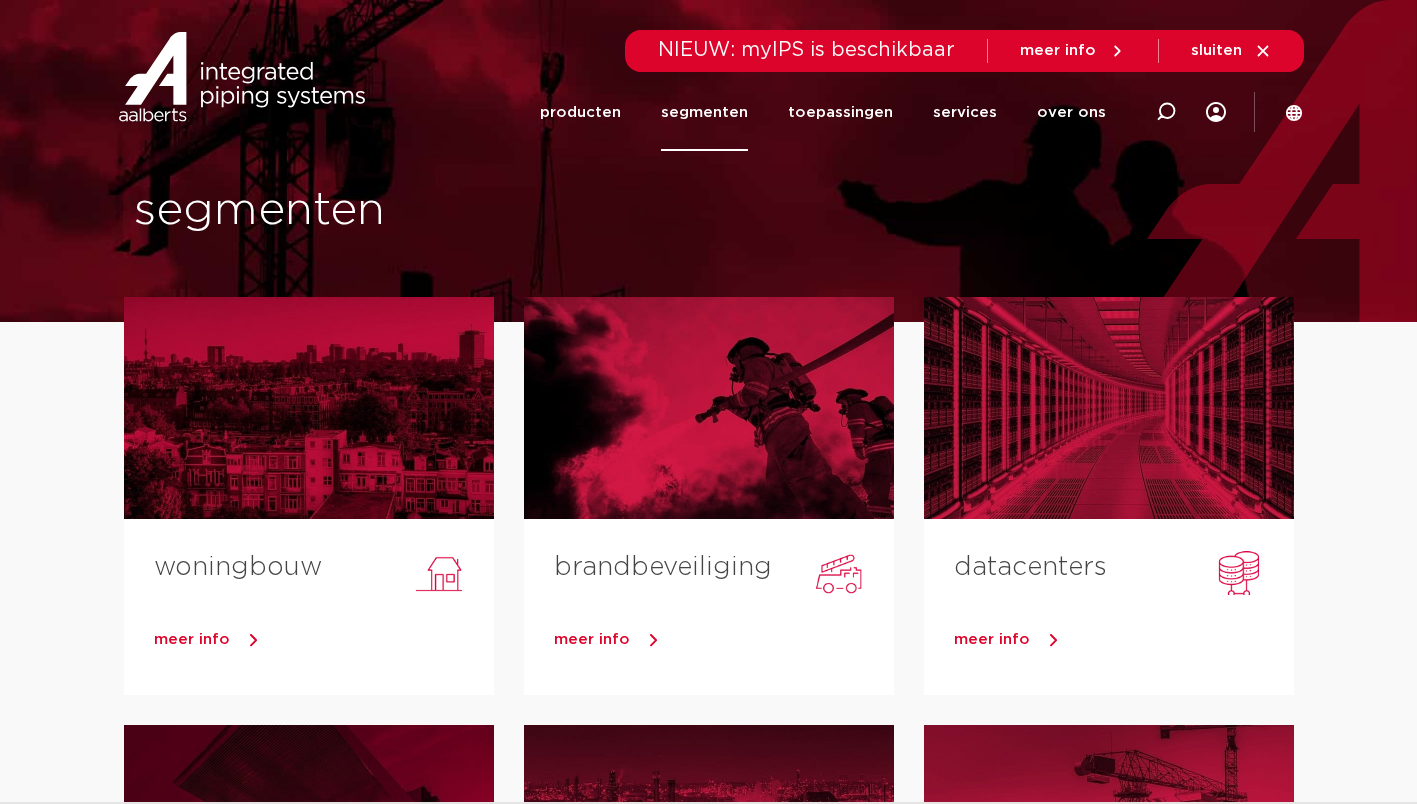 click on "toepassingen" 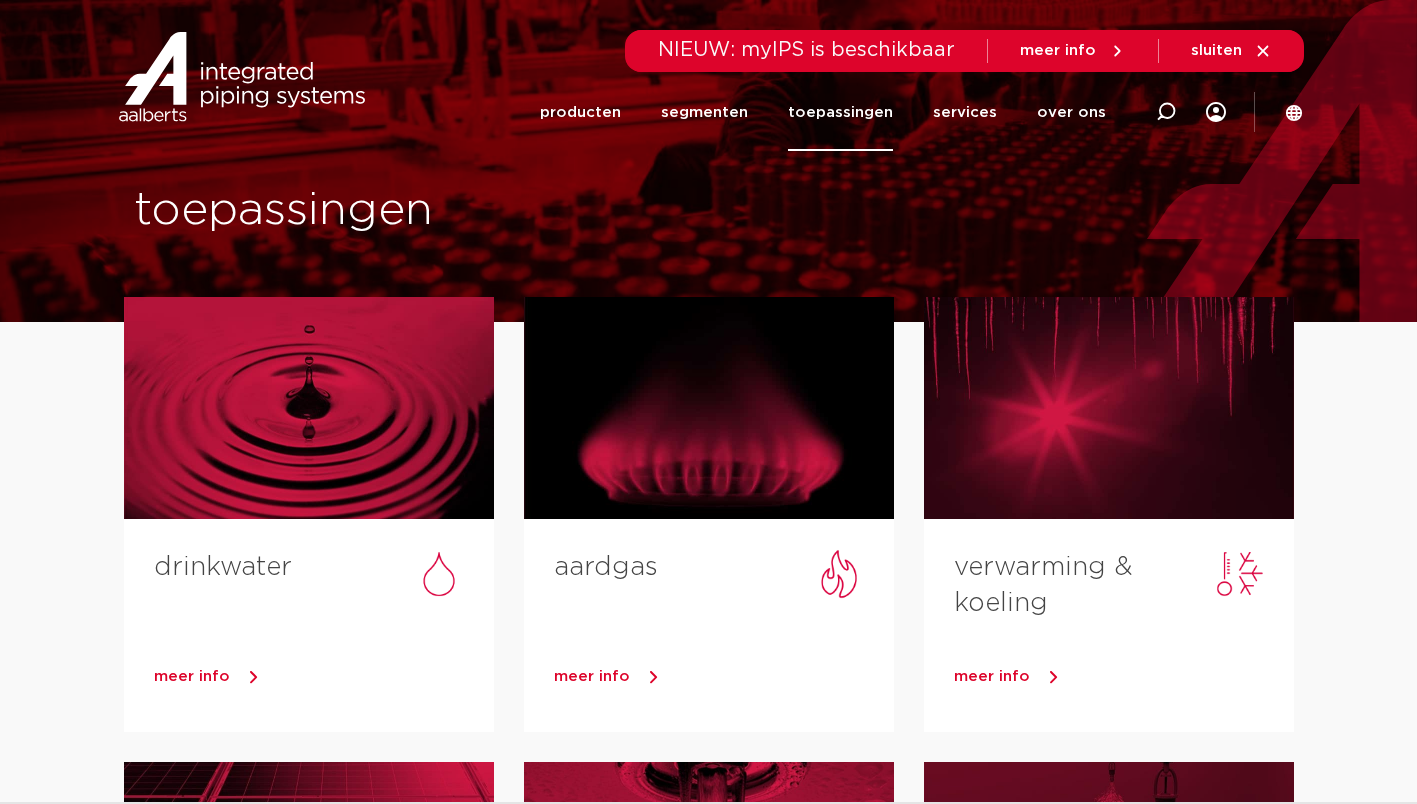 scroll, scrollTop: 0, scrollLeft: 0, axis: both 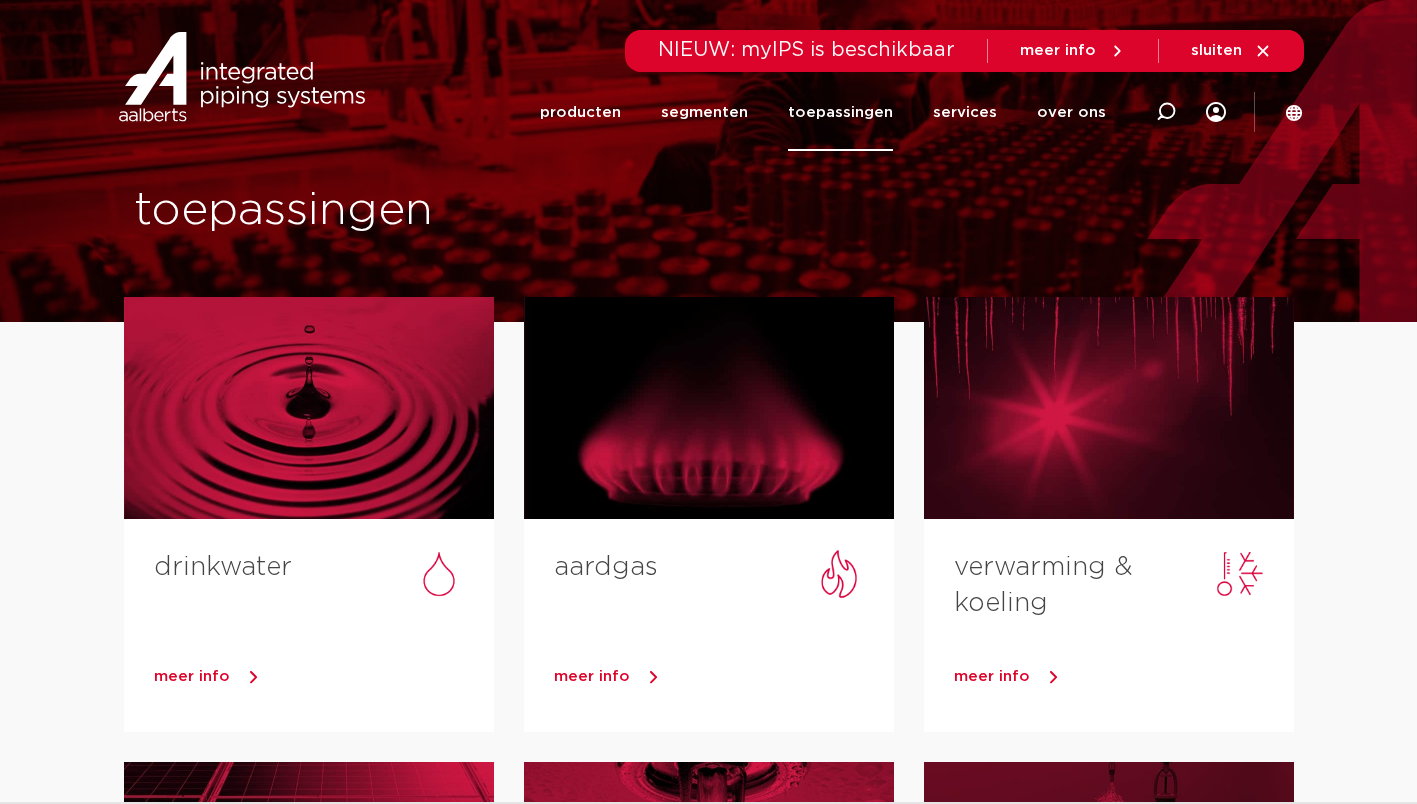 click at bounding box center (309, 408) 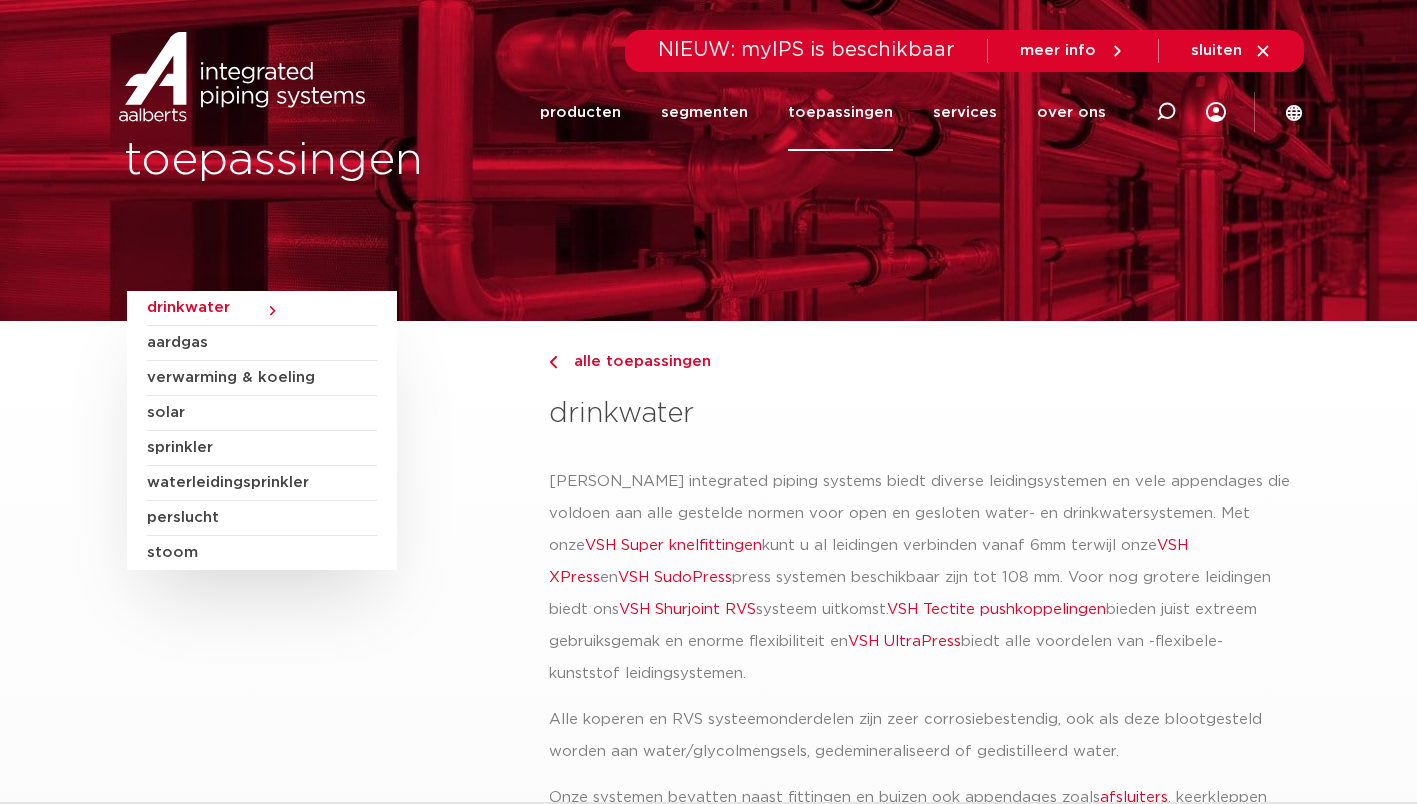scroll, scrollTop: 0, scrollLeft: 0, axis: both 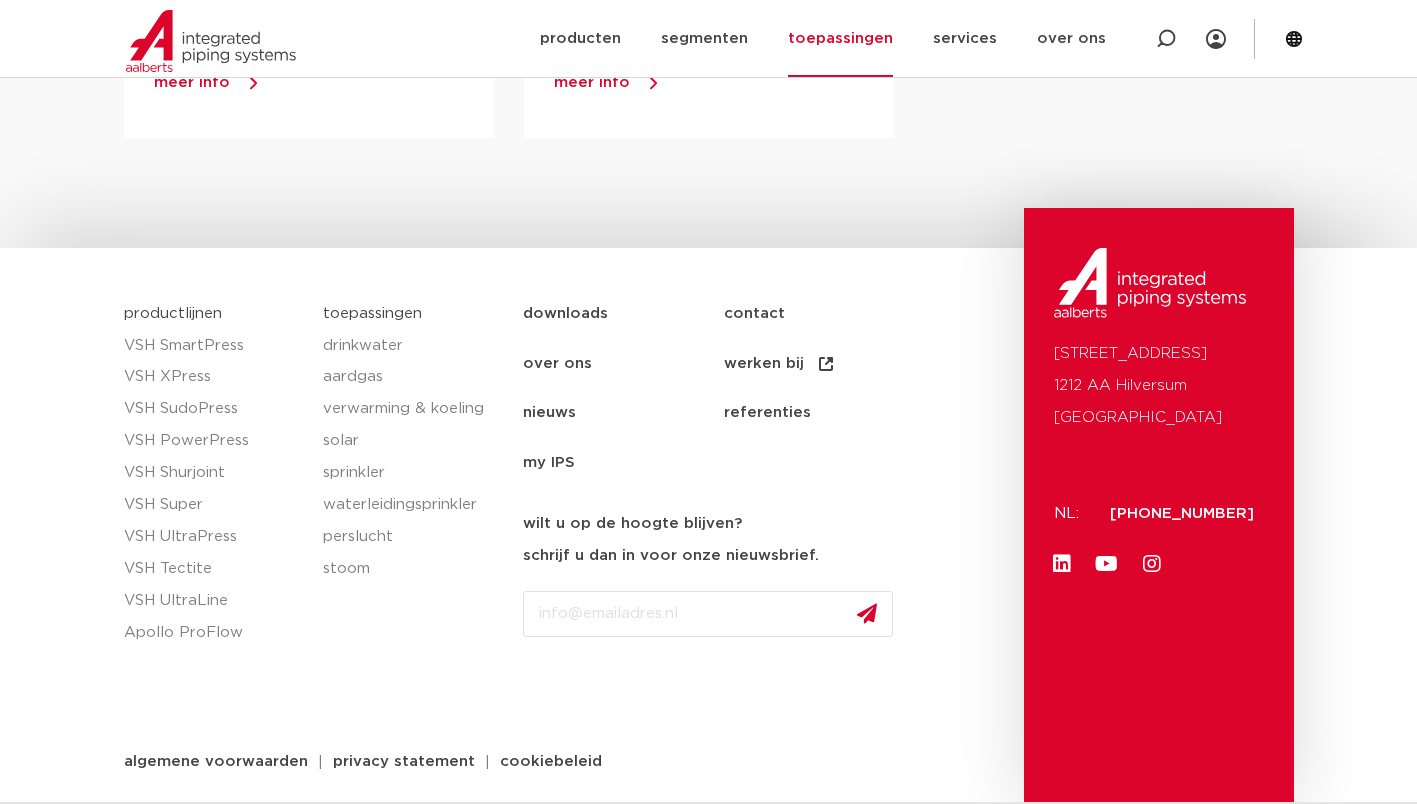click on "over ons" 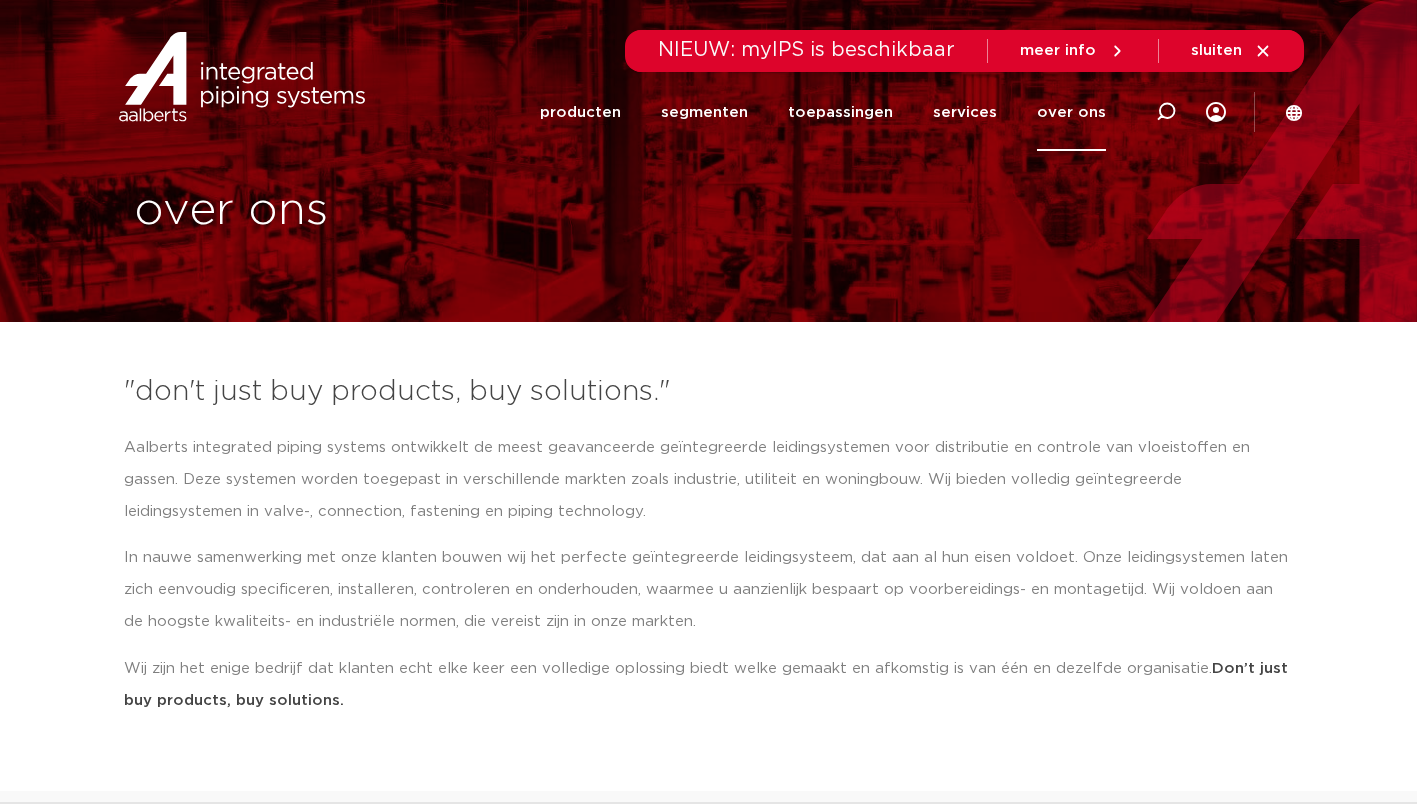scroll, scrollTop: 0, scrollLeft: 0, axis: both 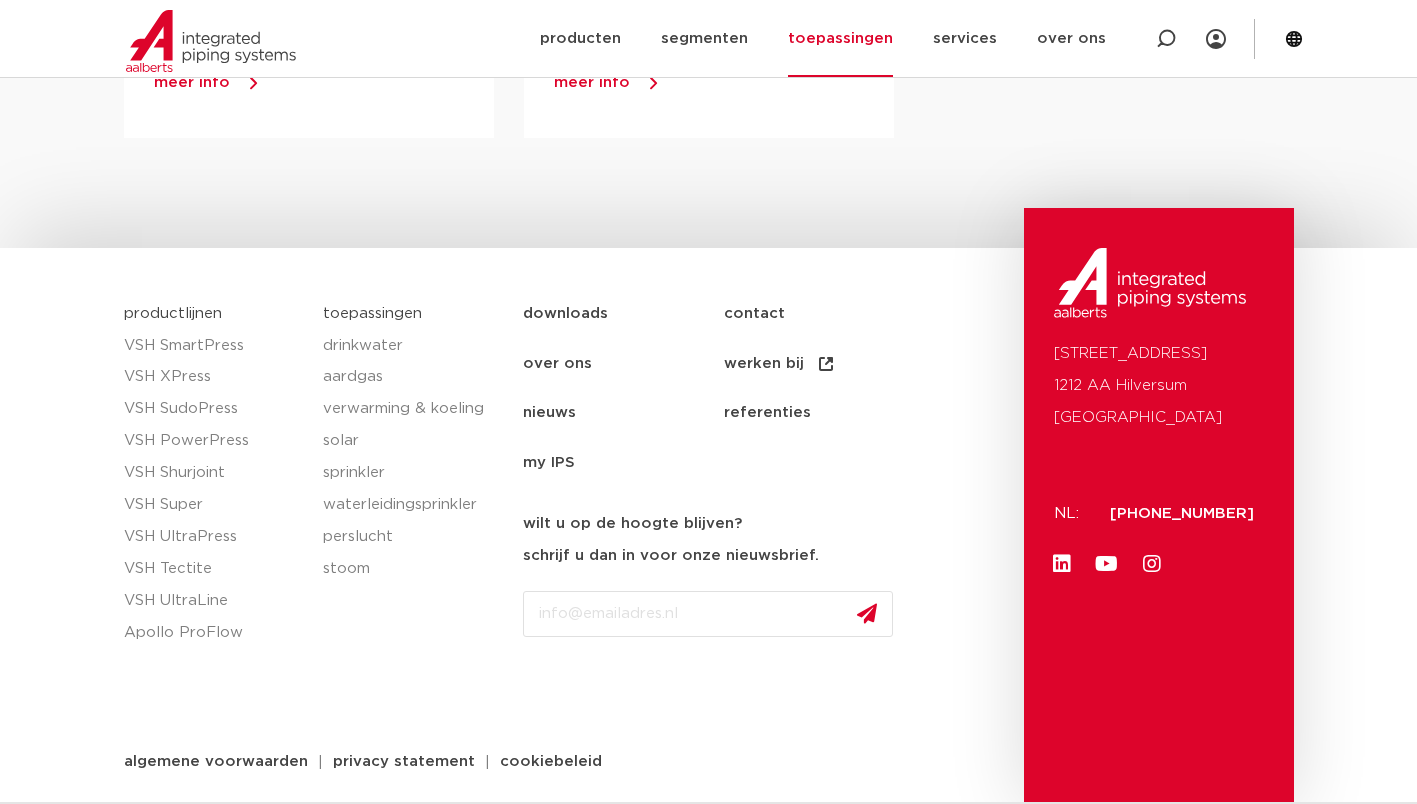 click on "over ons" 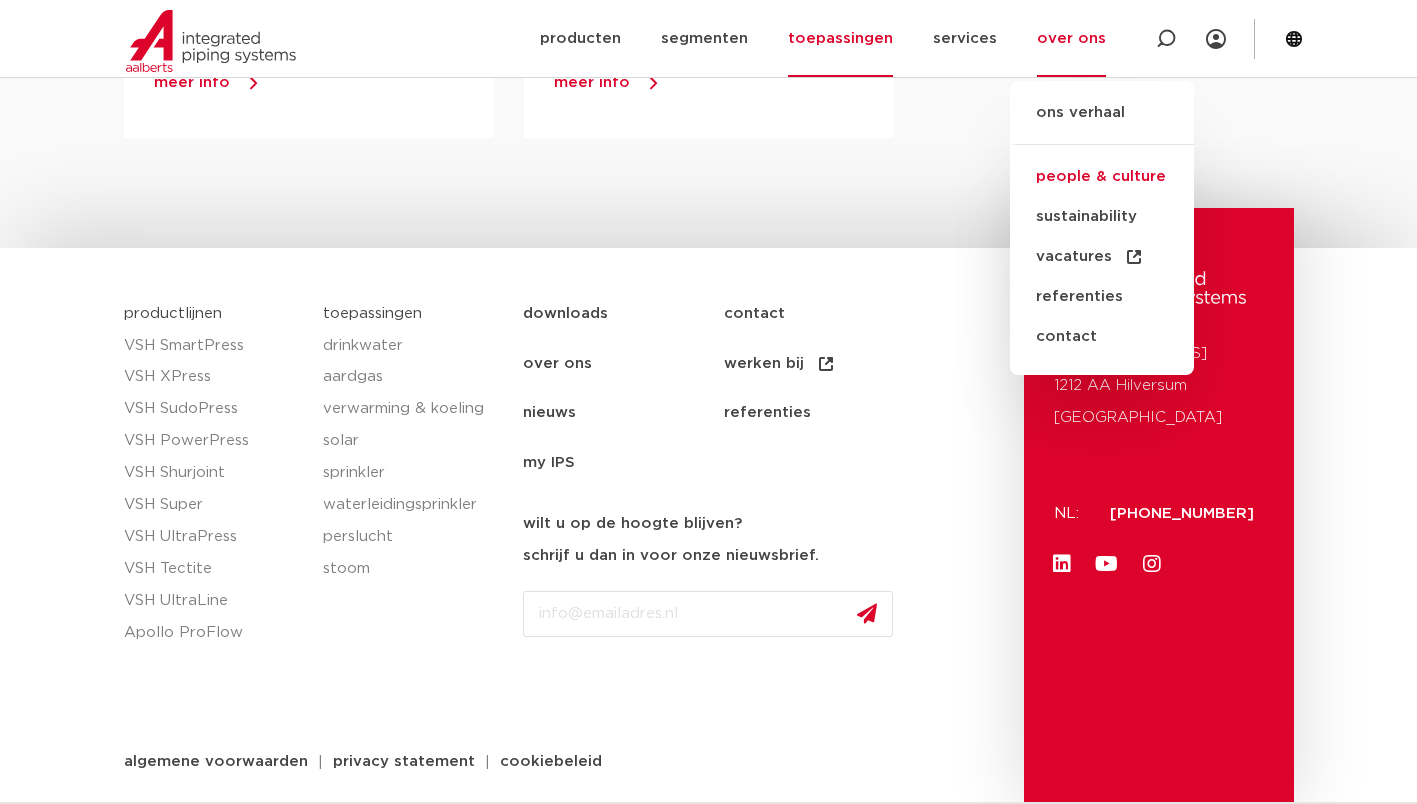 click on "people & culture" 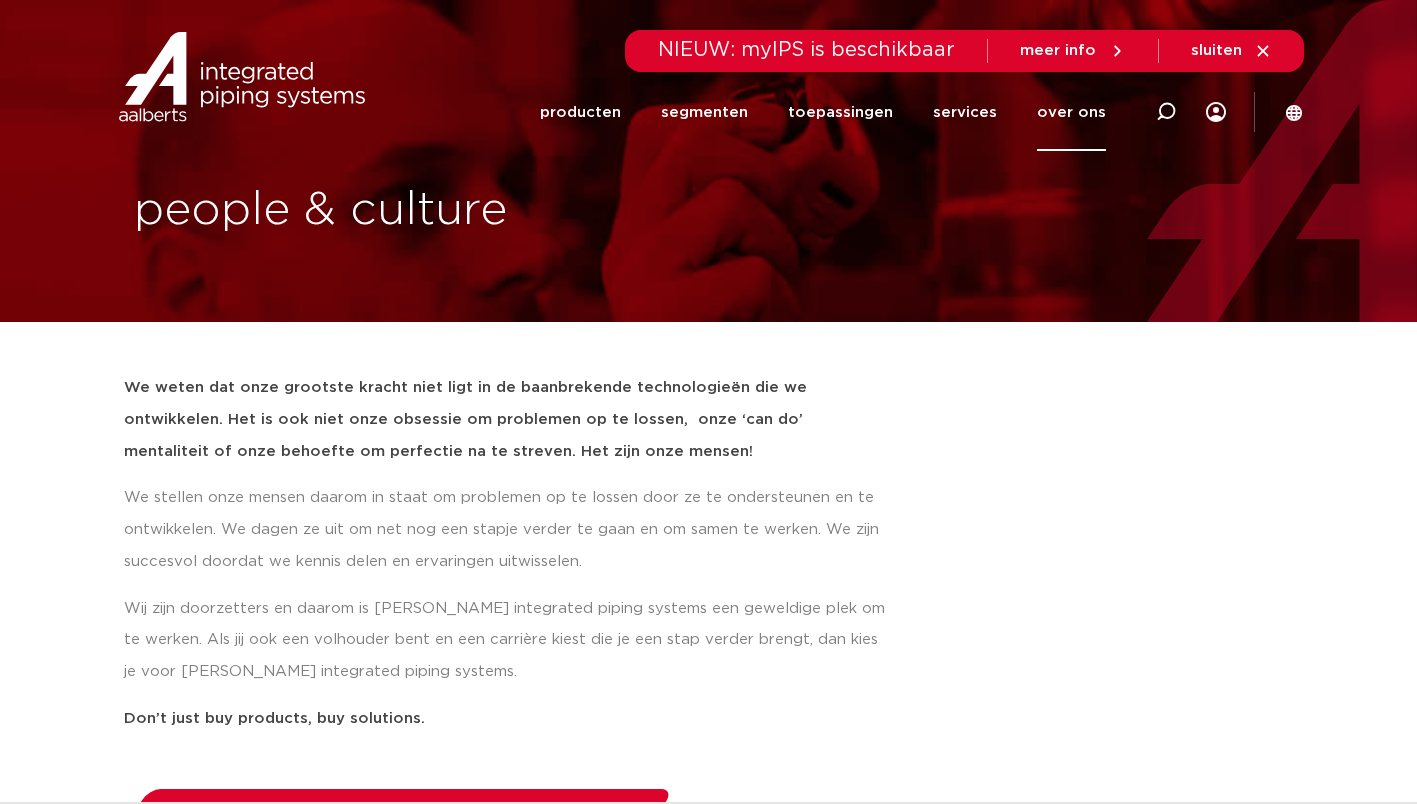 scroll, scrollTop: 0, scrollLeft: 0, axis: both 